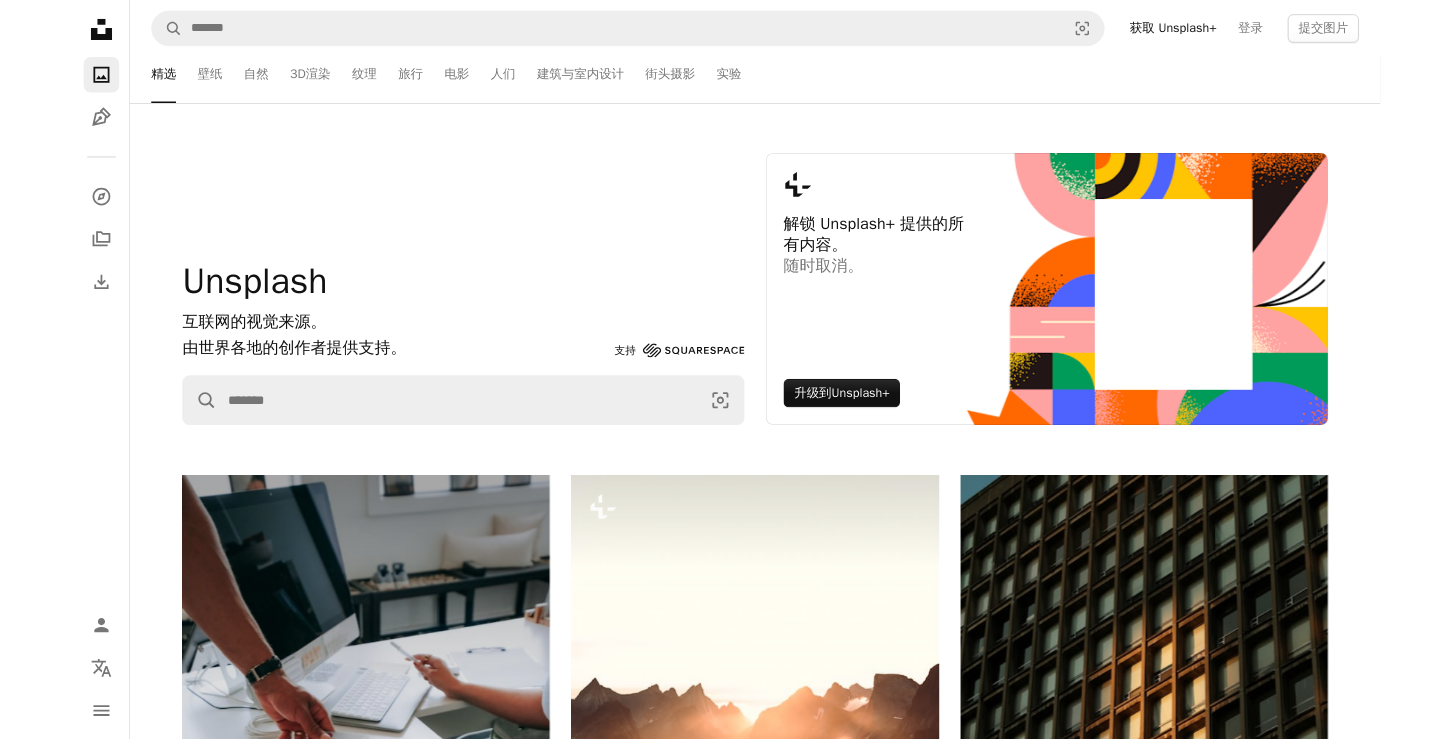 scroll, scrollTop: 15092, scrollLeft: 0, axis: vertical 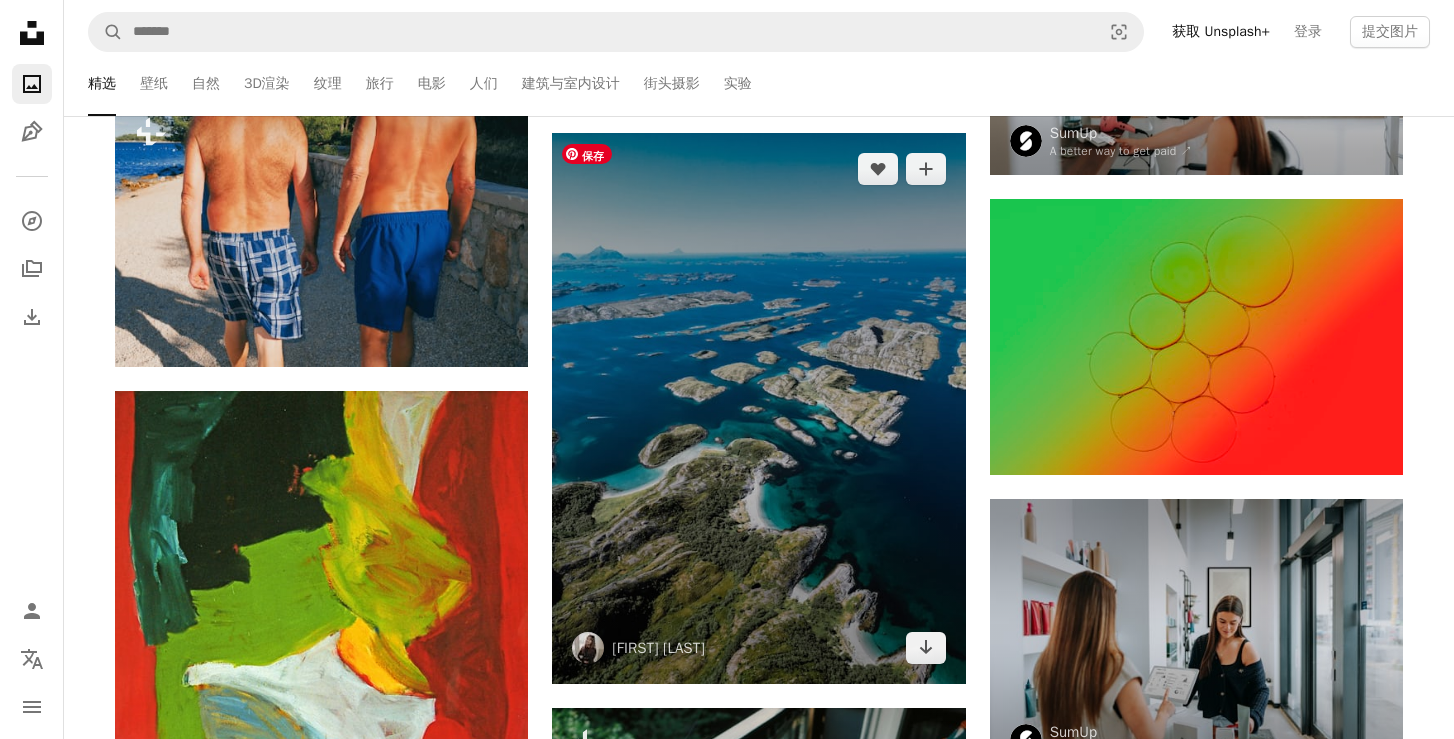 click at bounding box center [758, 408] 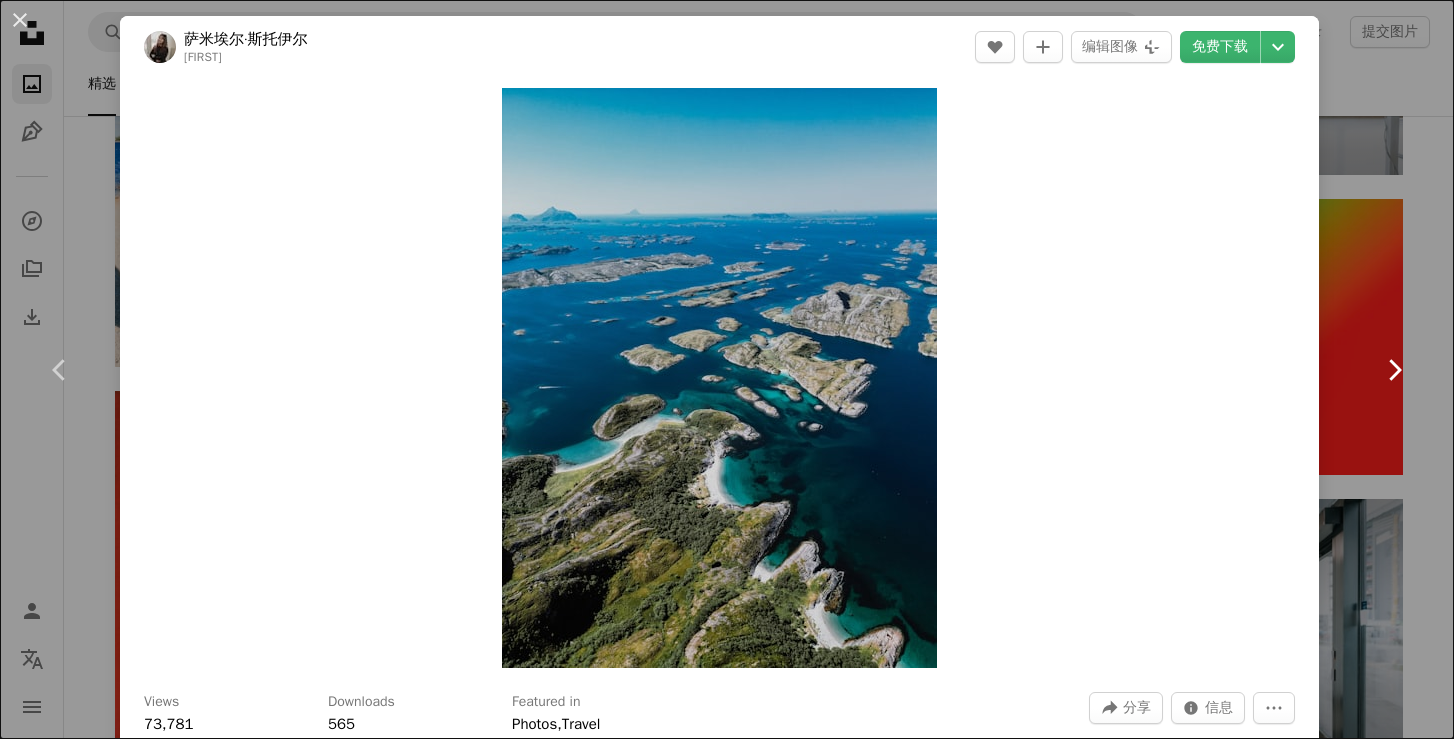 click on "Chevron right" 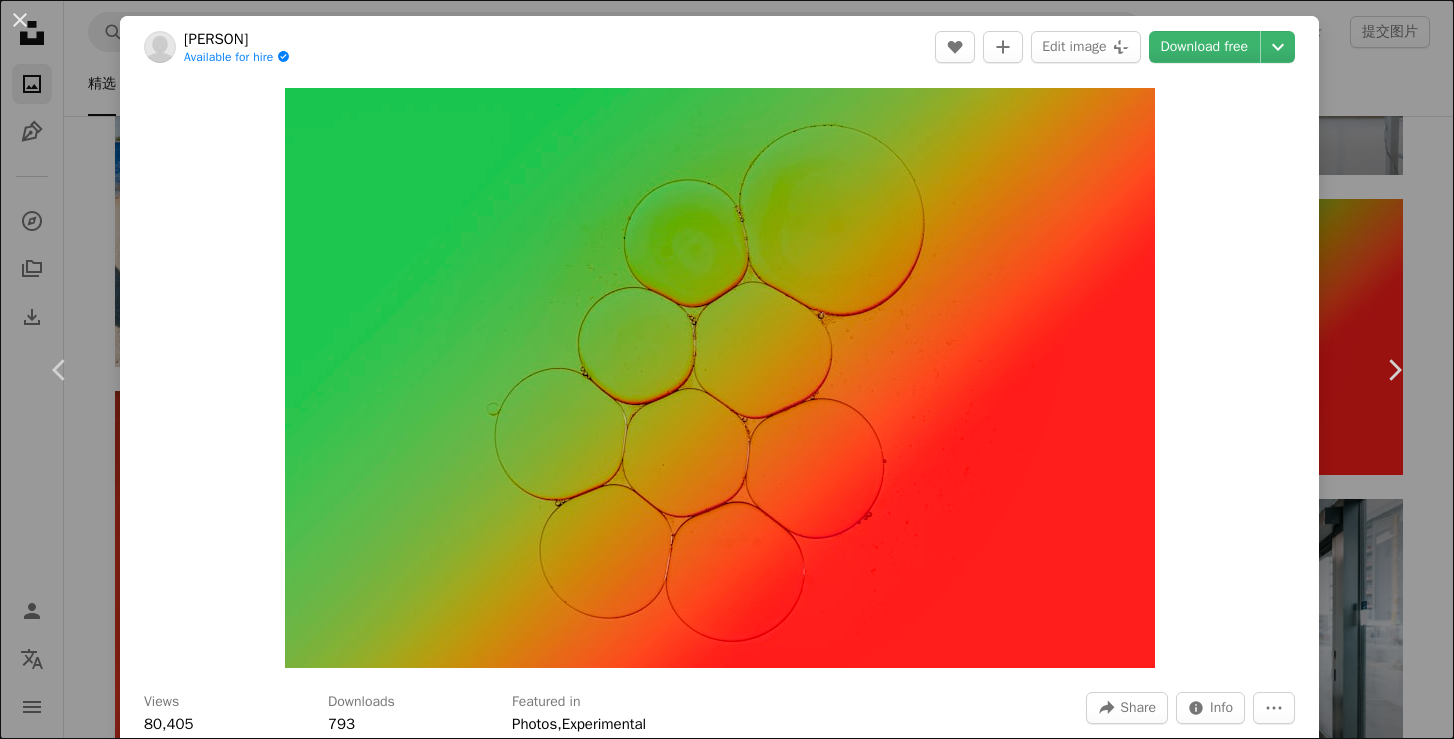 click on "An X shape Chevron left Chevron right [PERSON] Available for hire A checkmark inside of a circle A heart A plus sign Edit image   Plus sign for Unsplash+ Download free Chevron down Zoom in Views 80,405 Downloads 793 Featured in Photos ,  Experimental A forward-right arrow Share Info icon Info More Actions Calendar outlined Published  5 days ago Camera NIKON CORPORATION, NIKON Z6_3 Safety Free to use under the  Unsplash License orange macro experimental rouge eau vert bulle pattern balloon accessory bubble accessories fractal ornament Free stock photos Browse premium related images on iStock  |  Save 20% with code UNSPLASH20 Related images A heart A plus sign refargotohp Available for hire A checkmark inside of a circle Arrow pointing down Plus sign for Unsplash+ A heart A plus sign Planet Volumes For  Unsplash+ A lock   Download A heart A plus sign BoliviaInteligente Arrow pointing down A heart A plus sign Mimo Arrow pointing down A heart A plus sign Logan Voss Available for hire Arrow pointing down" at bounding box center (727, 369) 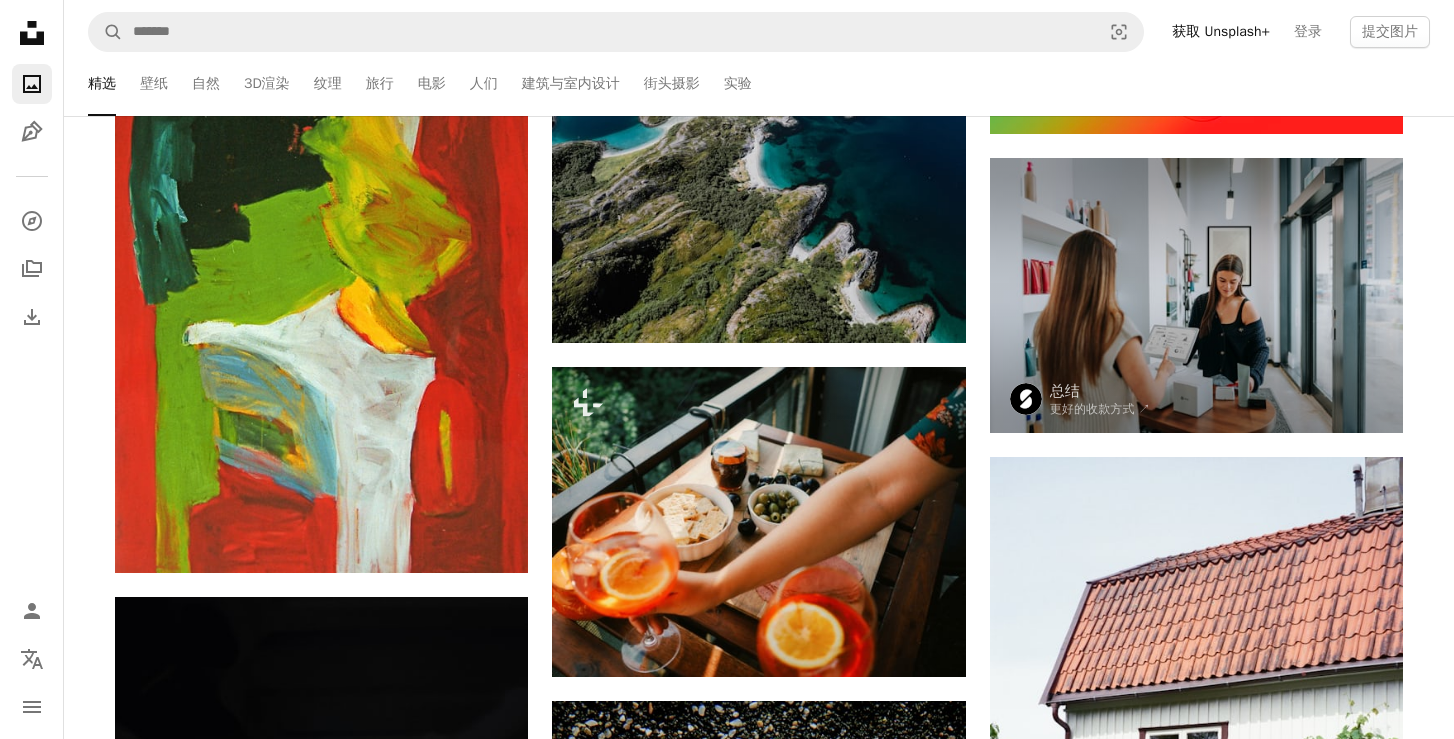 scroll, scrollTop: 16567, scrollLeft: 0, axis: vertical 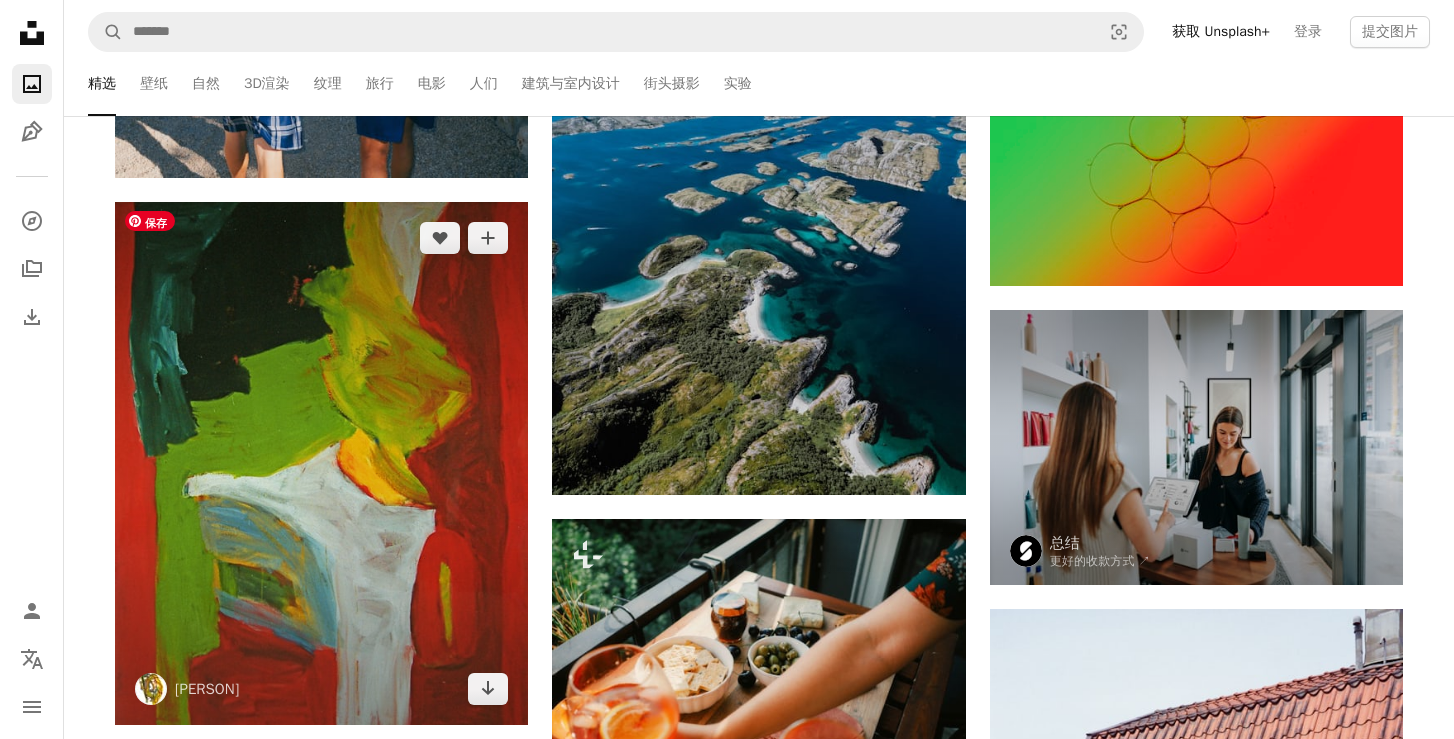 click at bounding box center (321, 463) 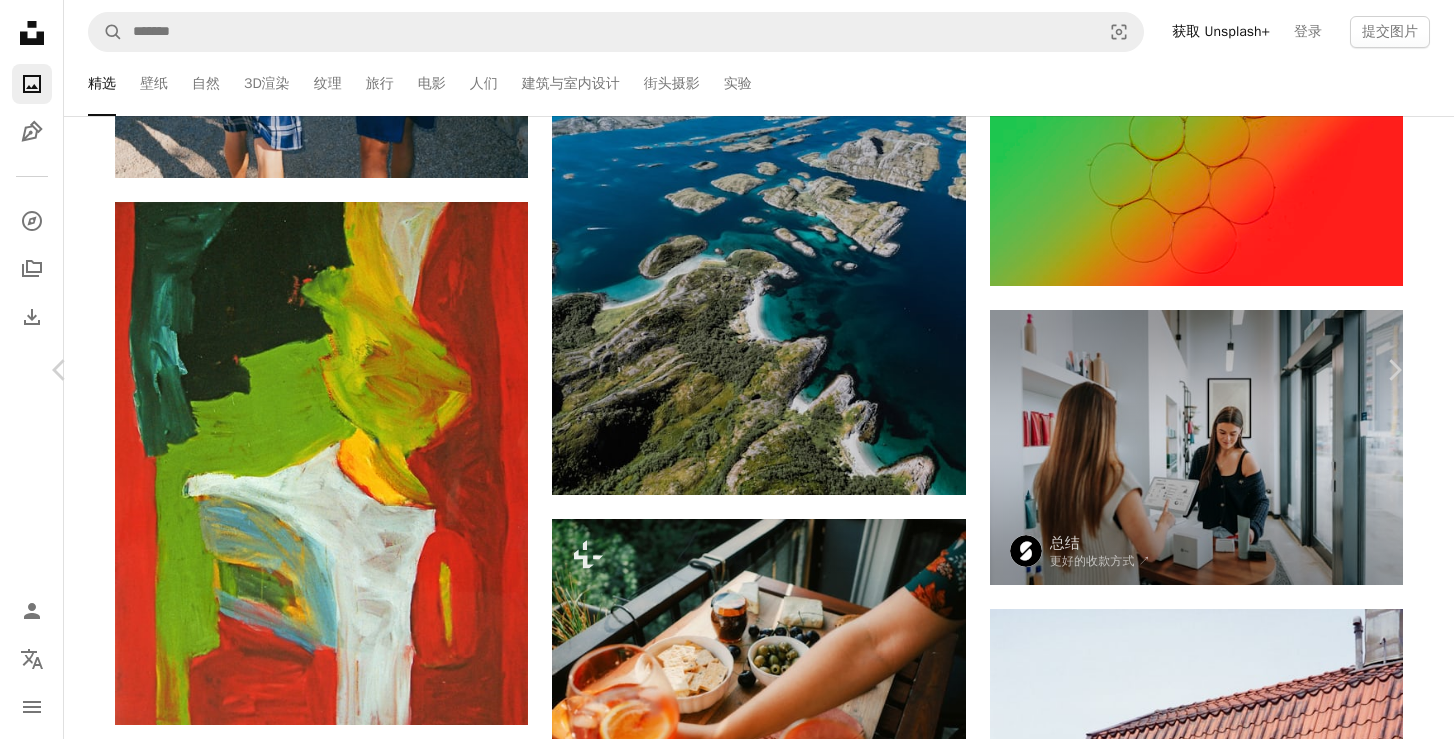 click on "An X shape Chevron left Chevron right [PERSON] heijnsbroek_抽象艺术 A heart A plus sign 编辑图像   Plus sign for Unsplash+ 免费下载 Chevron down Zoom in ––– –– –– ––– –––– –––– ––– –– –– ––– –––– –––– ––– –– –– ––– –––– –––– A forward-right arrow 分享 Info icon 信息 More Actions 标题编号“4.095” - 现代抽象艺术 - 一幅大型彩色布面墙画，我于1998年用油彩创作，主要以红色和黄色为主。免费下载高分辨率艺术图片 - 艺术家[PERSON]。 Read more ––– – ––– – – –– – ––––。 ––– ––– –––– –––– –––– ––– ––– – –––– –––– ––– ––– –––– –––– 在 iStock 上浏览优质相关图片 | 使用优惠码 UNSPLASH20 节省 20% 相关图片" at bounding box center (727, 4346) 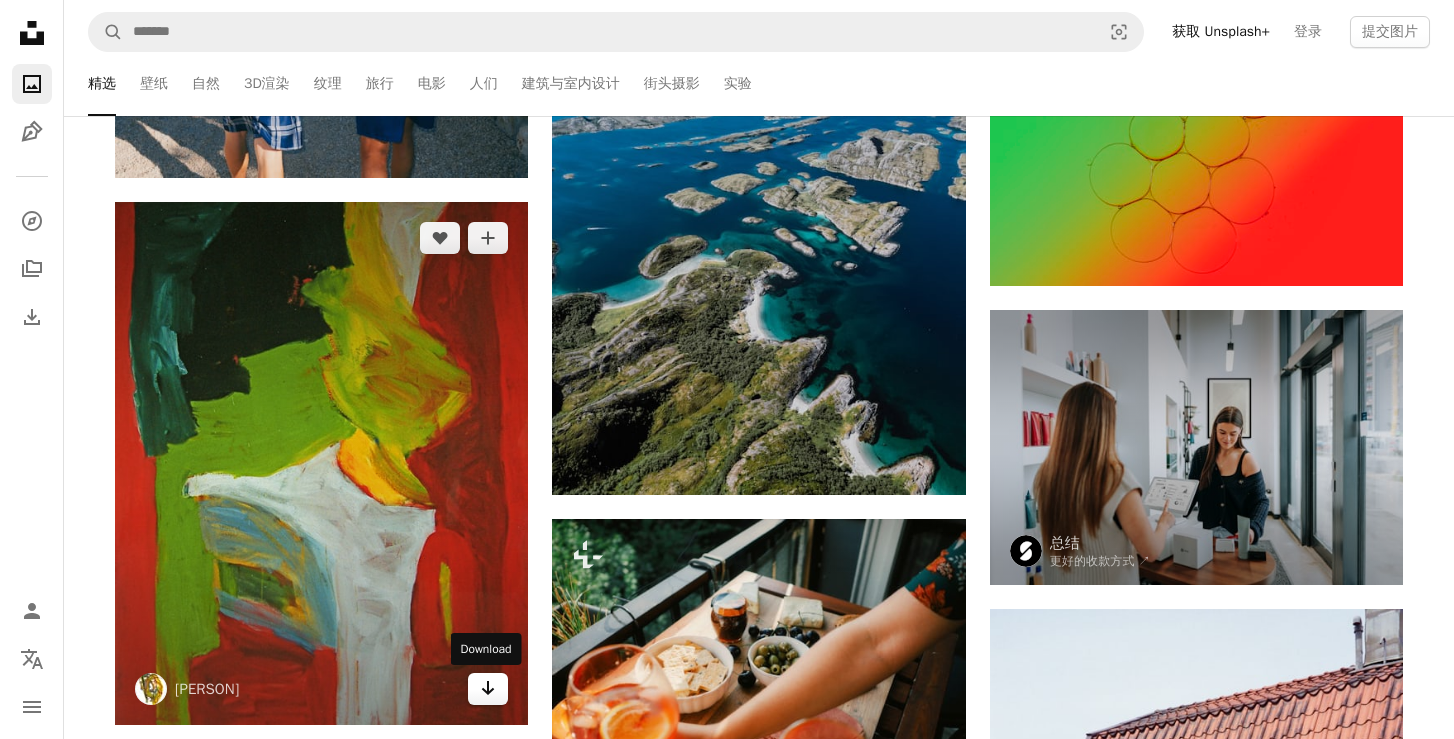 click on "Arrow pointing down" 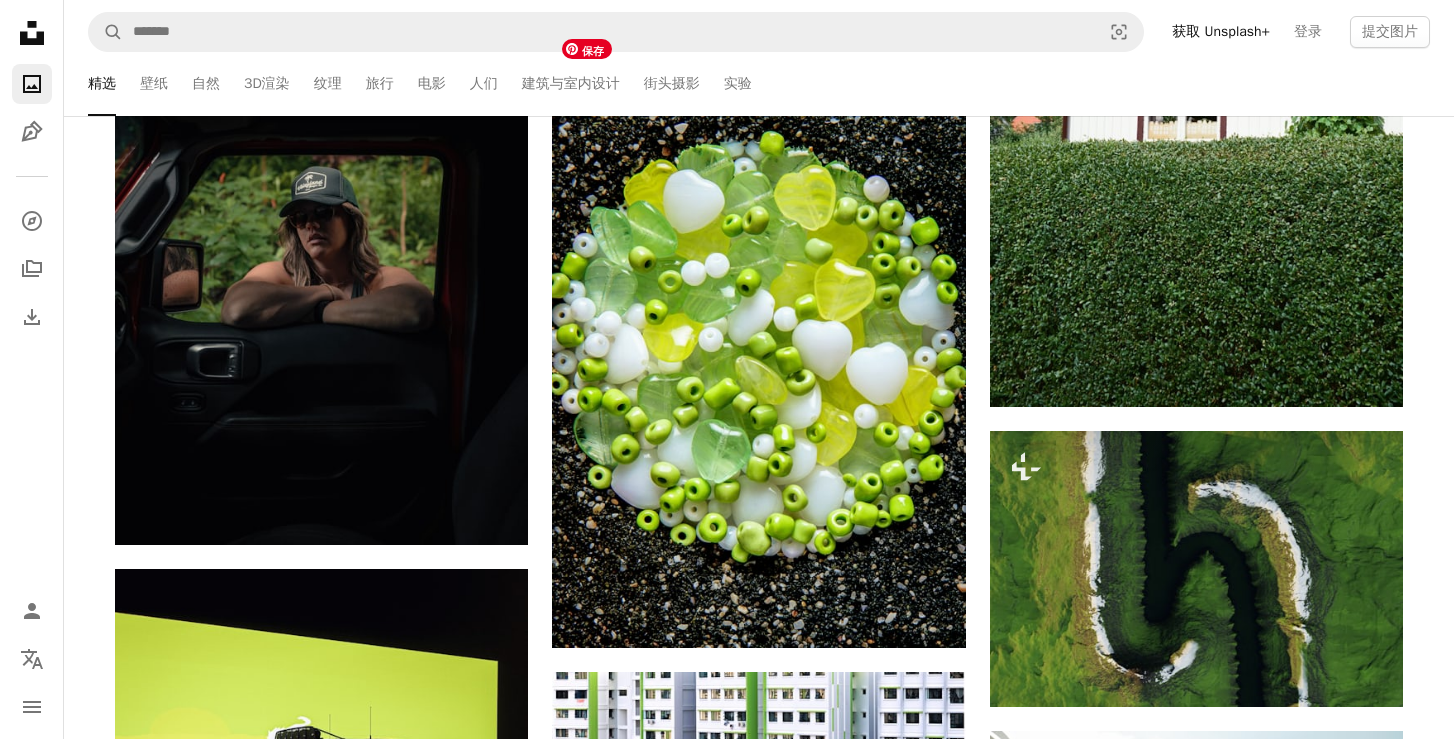 scroll, scrollTop: 17391, scrollLeft: 0, axis: vertical 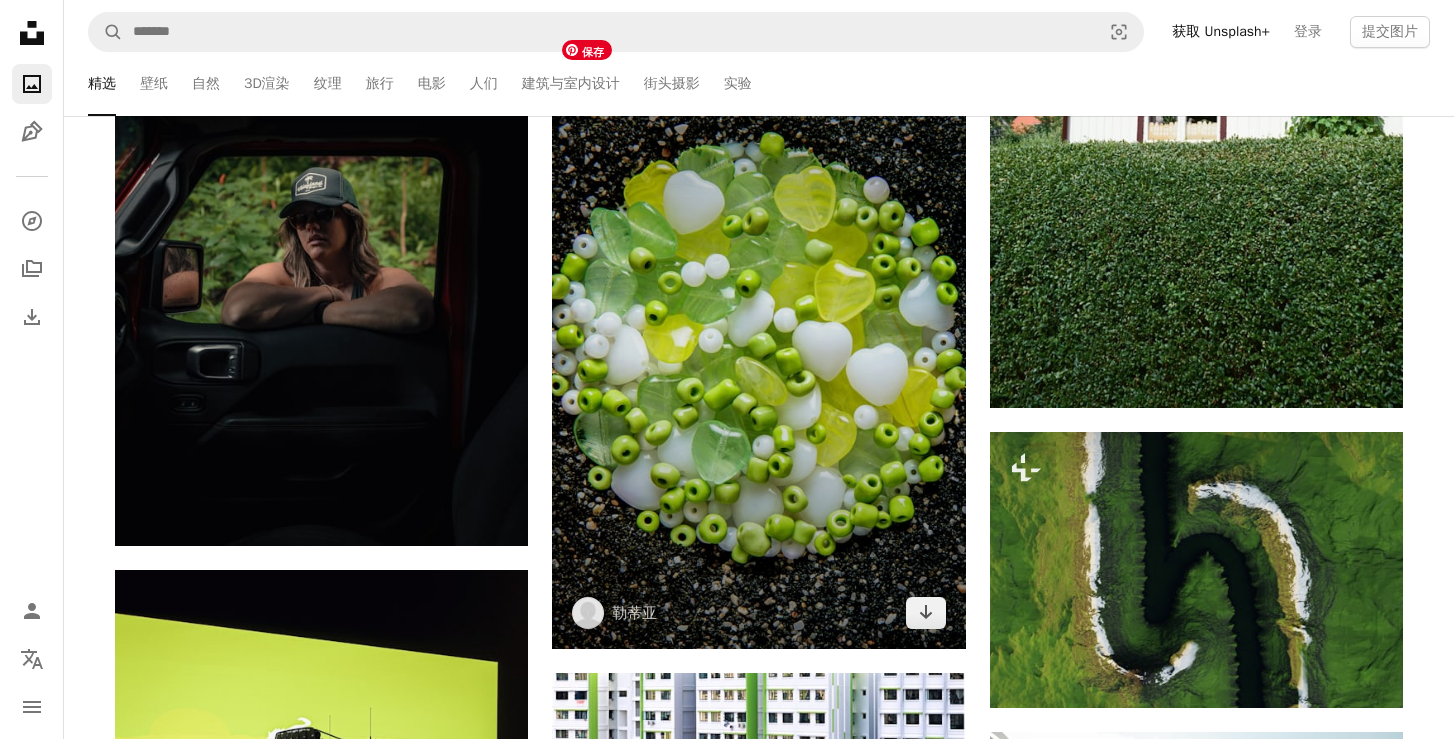 click at bounding box center (758, 339) 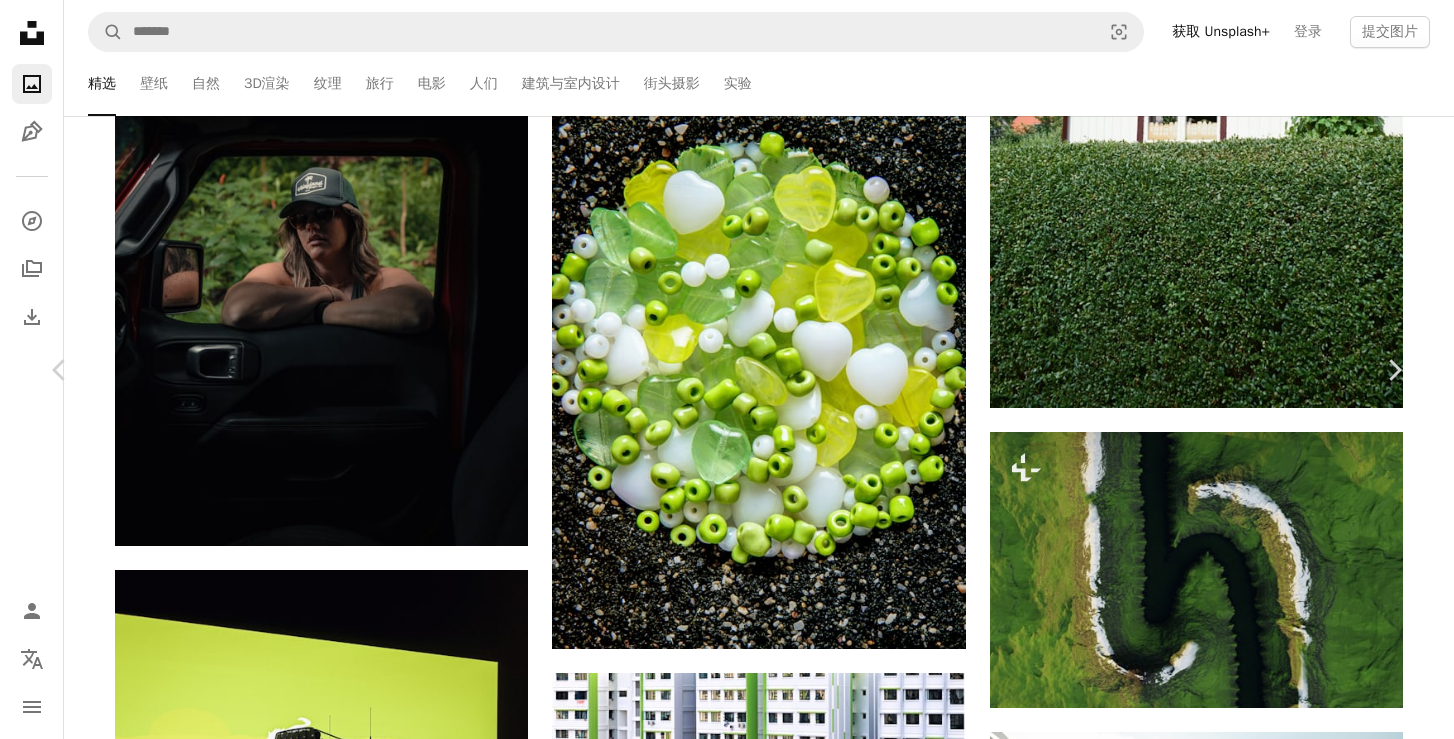 click on "An X shape Chevron left Chevron right [PERSON] basinati A heart A plus sign Edit image   Plus sign for Unsplash+ Download free Chevron down Zoom in Views 48,156 Downloads 339 Featured in Photos A forward-right arrow Share Info icon Info More Actions Calendar outlined Published  5 days ago Camera Canon, EOS 5D Mark IV Safety Free to use under the  Unsplash License food animal green cake jewelry birthday cake dessert outdoors accessory cream accessories sea life gemstone ornament jade creme bead Public domain images Browse premium related images on iStock  |  Save 20% with code UNSPLASH20 Related images A heart A plus sign [PERSON] Available for hire A checkmark inside of a circle Arrow pointing down A heart A plus sign [PERSON] Arrow pointing down Plus sign for Unsplash+ A heart A plus sign [PERSON] For  Unsplash+ A lock   Download A heart A plus sign [PERSON] Arrow pointing down A heart A plus sign [PERSON] Arrow pointing down A heart A plus sign [PERSON] A heart" at bounding box center [727, 3522] 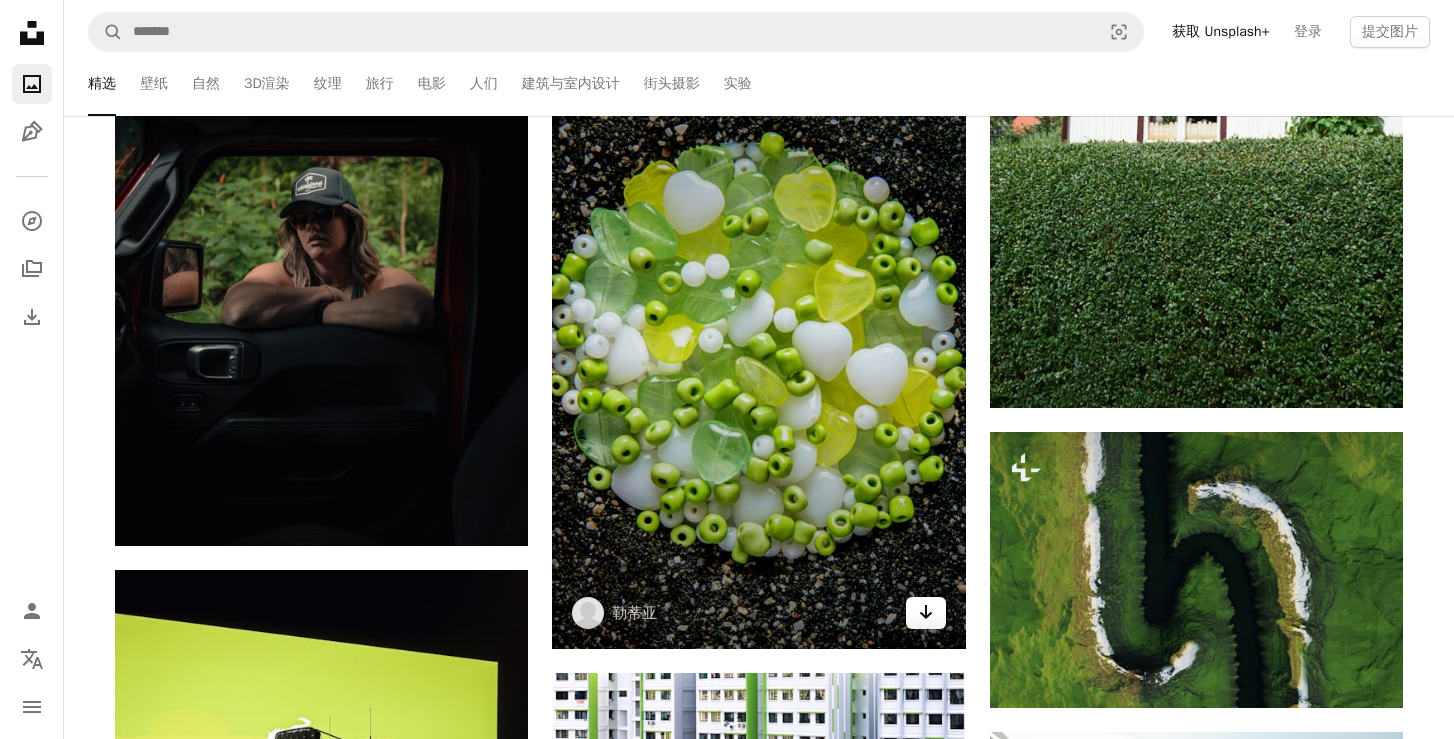 click on "Arrow pointing down" 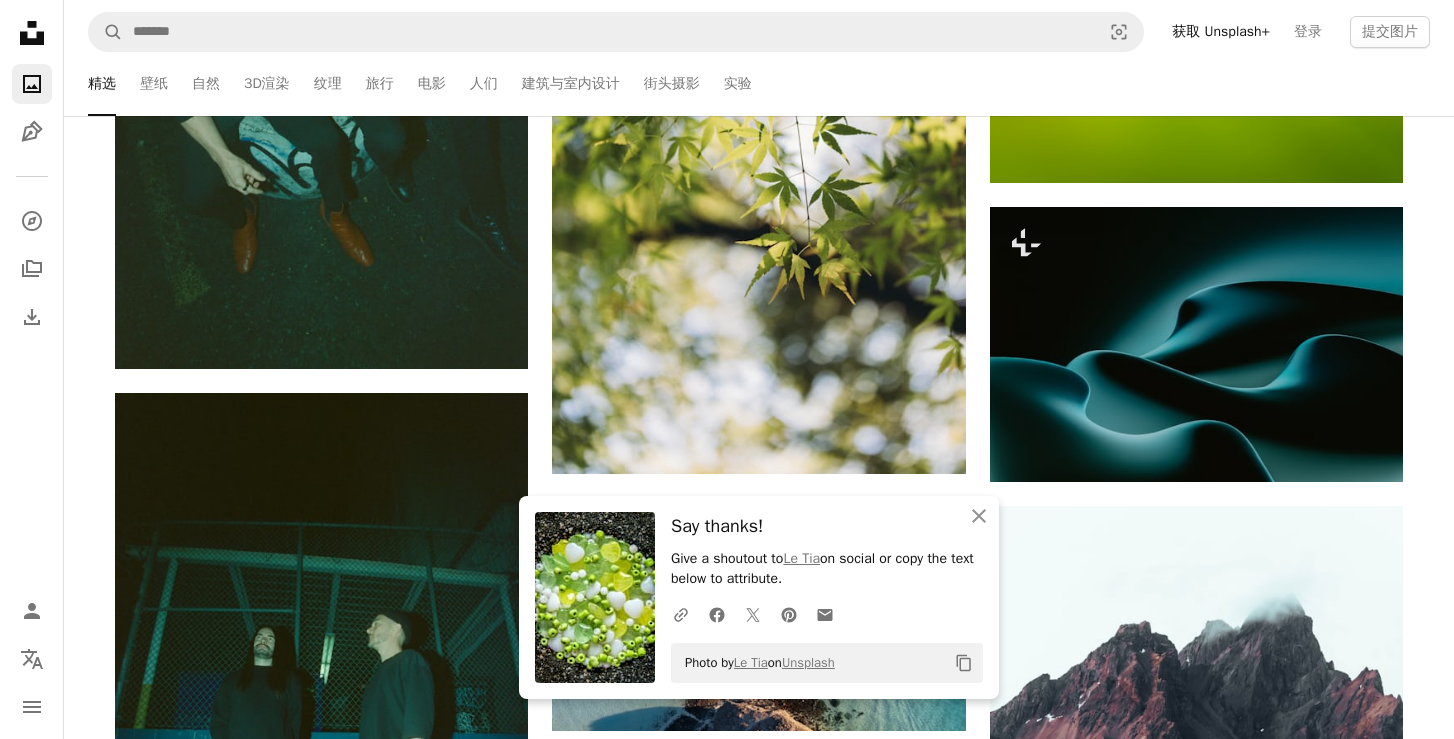 scroll, scrollTop: 19509, scrollLeft: 0, axis: vertical 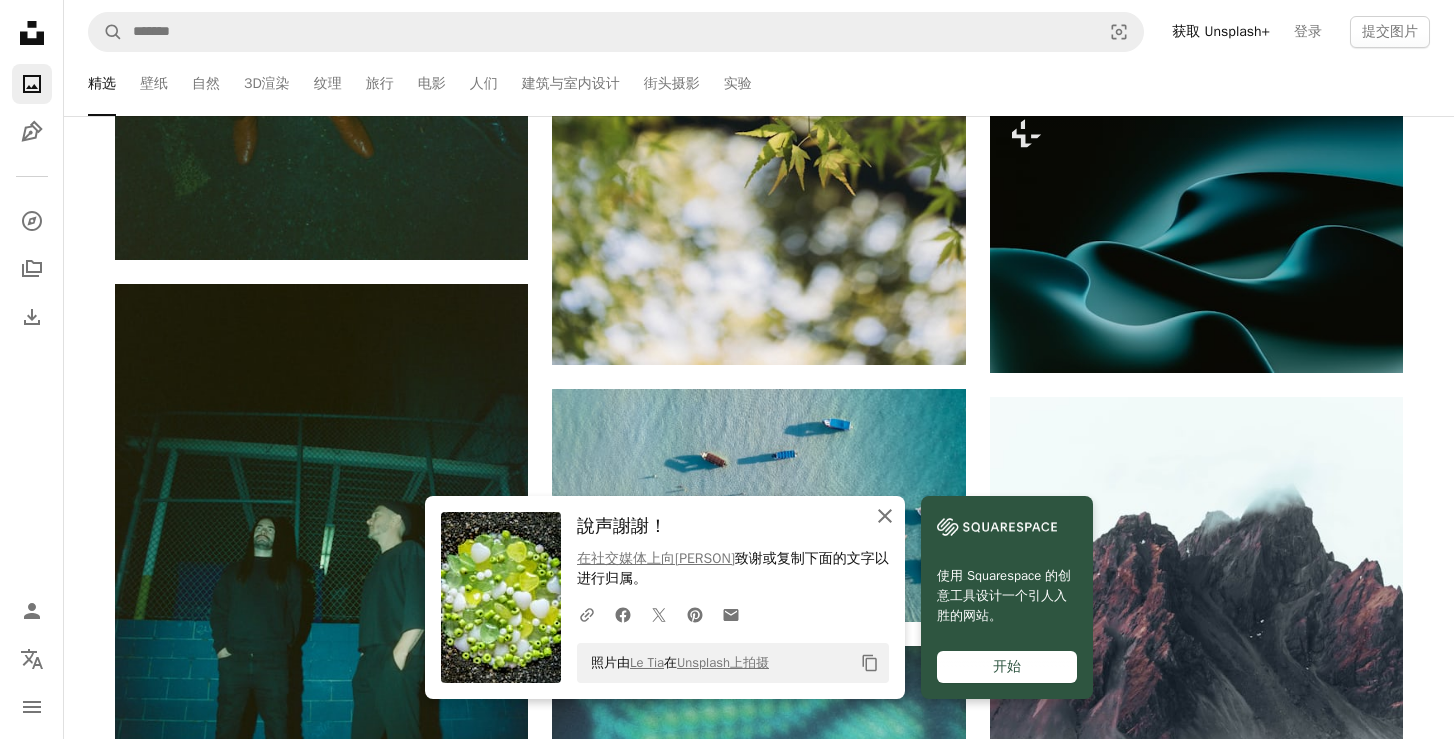 click on "An X shape" 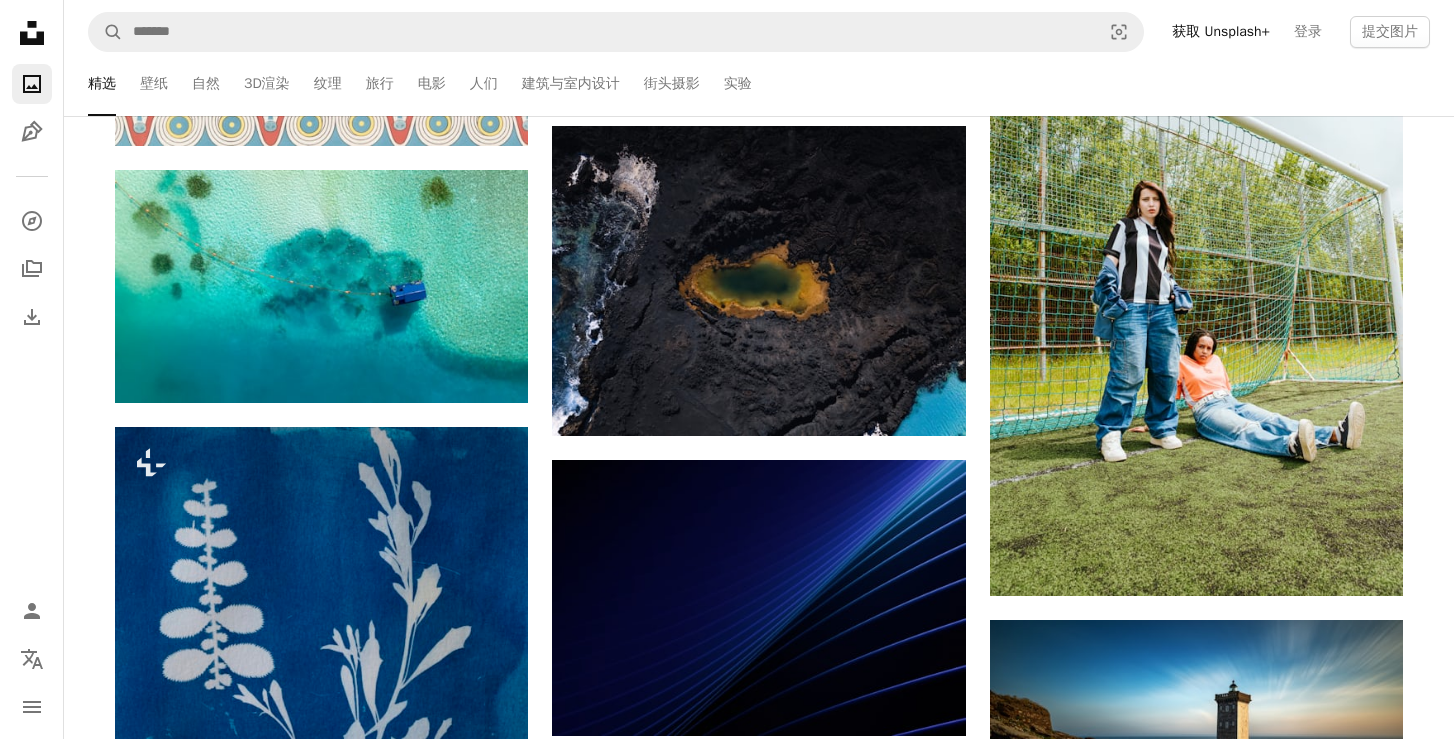 scroll, scrollTop: 26729, scrollLeft: 0, axis: vertical 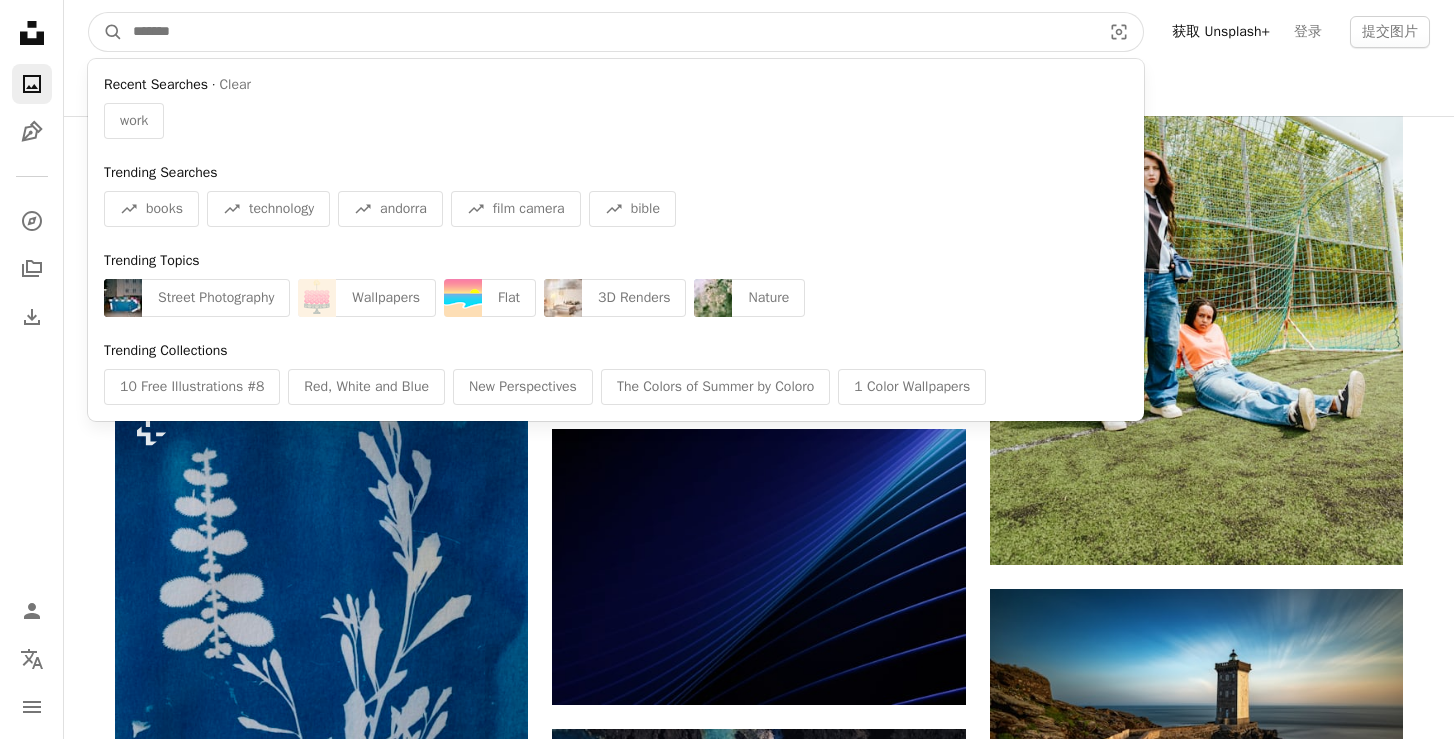 click at bounding box center (609, 32) 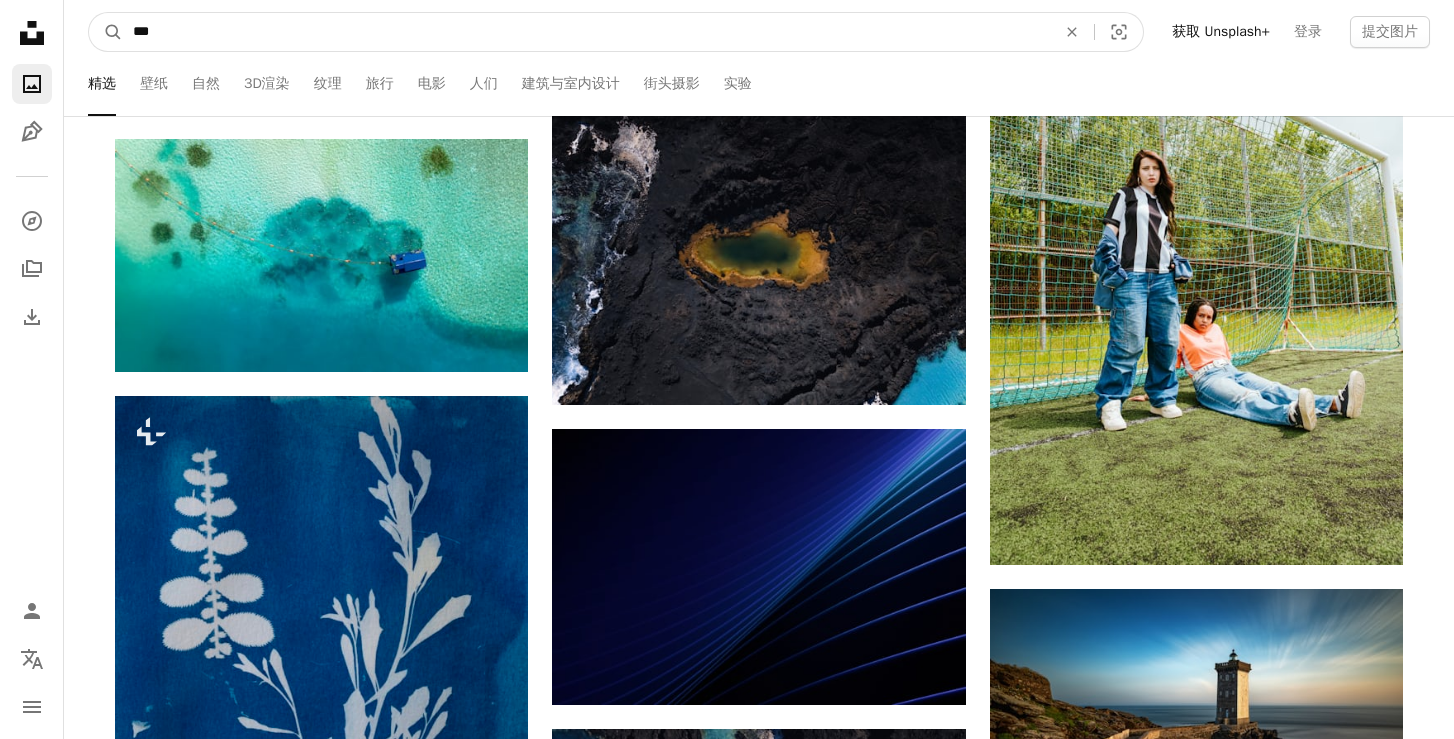 type on "***" 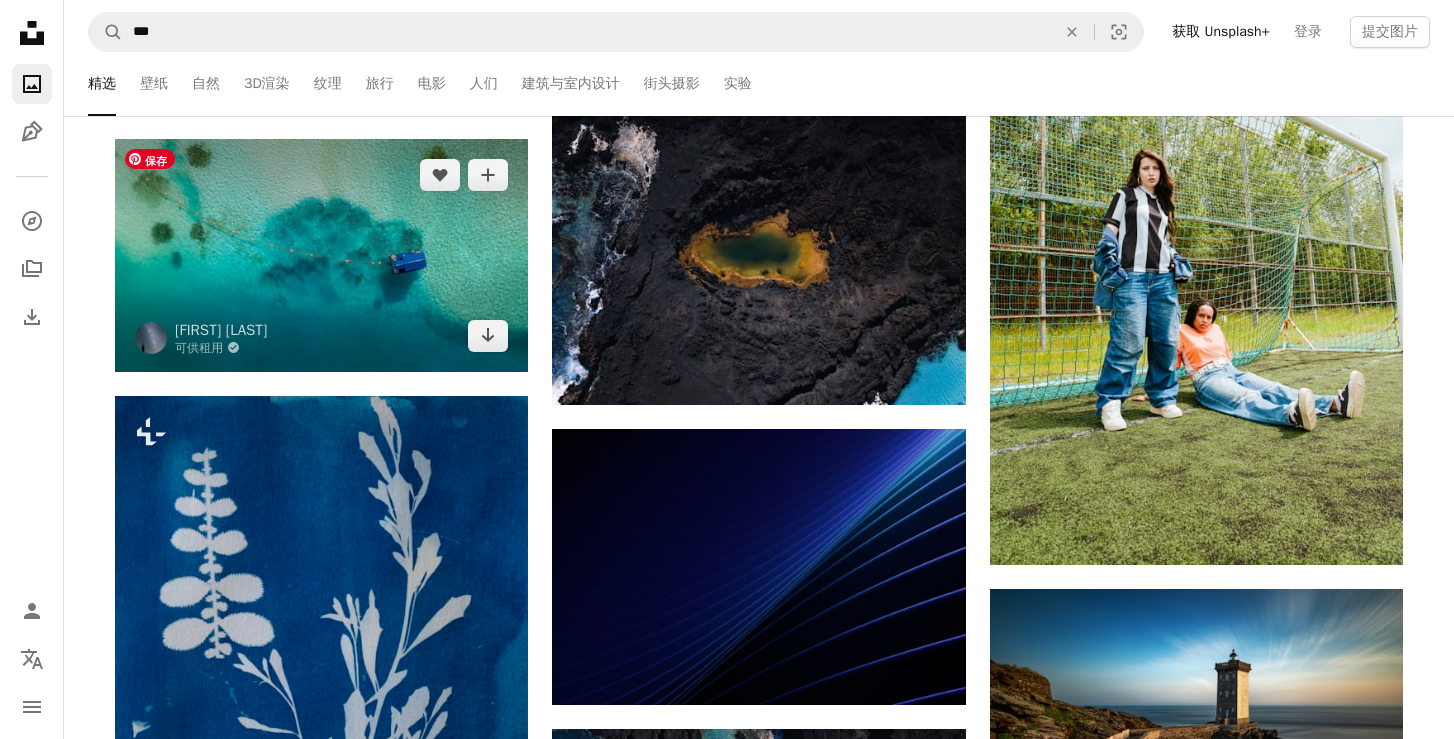click at bounding box center [321, 255] 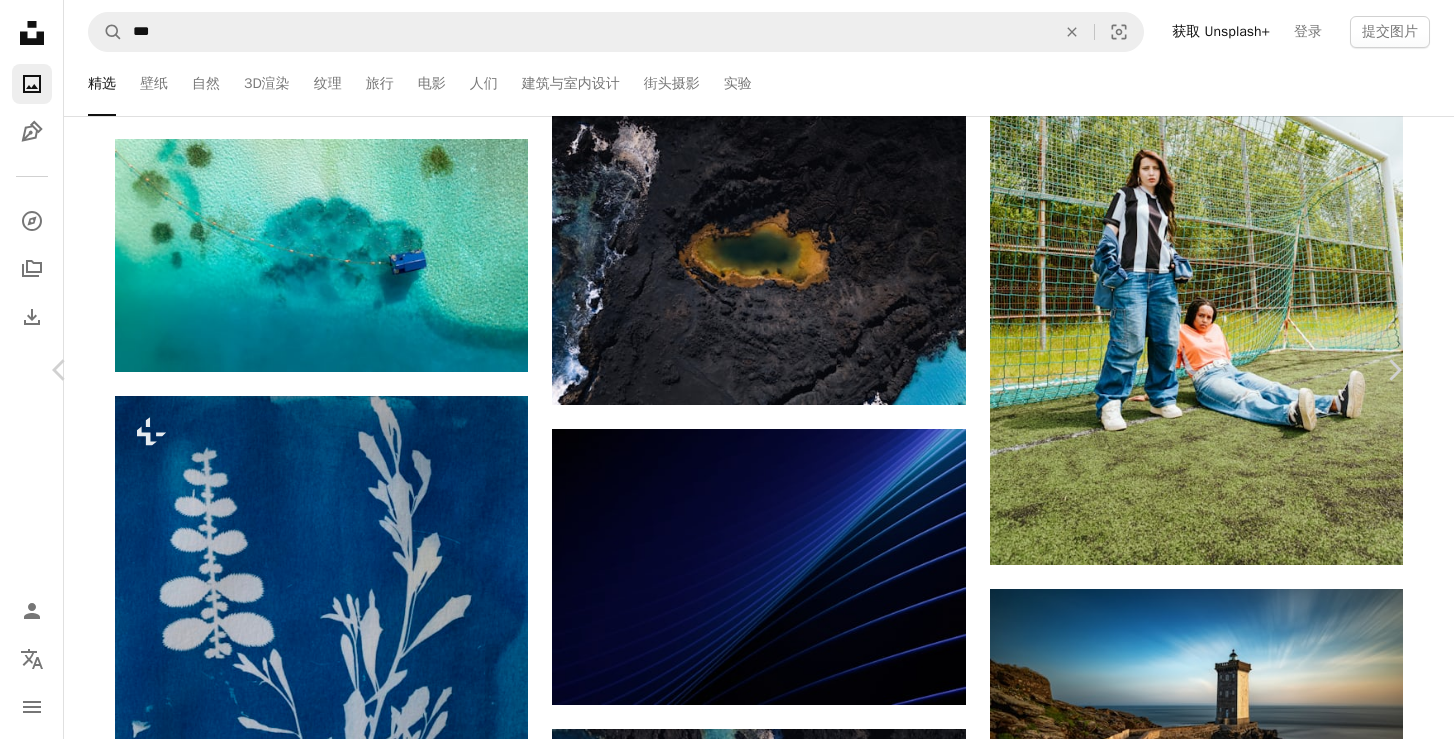 click on "An X shape Chevron left Chevron right [PERSON] 可供租用 A checkmark inside of a circle A heart A plus sign 编辑图像   Plus sign for Unsplash+ 免费下载 Chevron down Zoom in ––– –– –– ––– –––– –––– ––– –– –– ––– –––– –––– ––– –– –– ––– –––– –––– A forward-right arrow 分享 Info icon 信息 More Actions 这张迷人的鸟瞰图展现了一座孤零零的蓝色漂浮物——或许是一间舒适的水上小屋，又或许是研究浮标——被一排鲜艳的橙色标记轻轻地系在热带泻湖清澈碧绿的浅水区。周围环绕着珊瑚或海草斑块在水下投下淡淡的阴影，这幅景象唤起了一种宁静的与世隔绝的天堂般的感觉，蓝色的渐变逐渐淡入更深的水域，非常适合梦想着远离尘嚣的世外桃源。 Read more ––– – ––– – – –– – ––––。 在 iStock 上浏览优质相关图片 | 相关图片" at bounding box center (727, 3237) 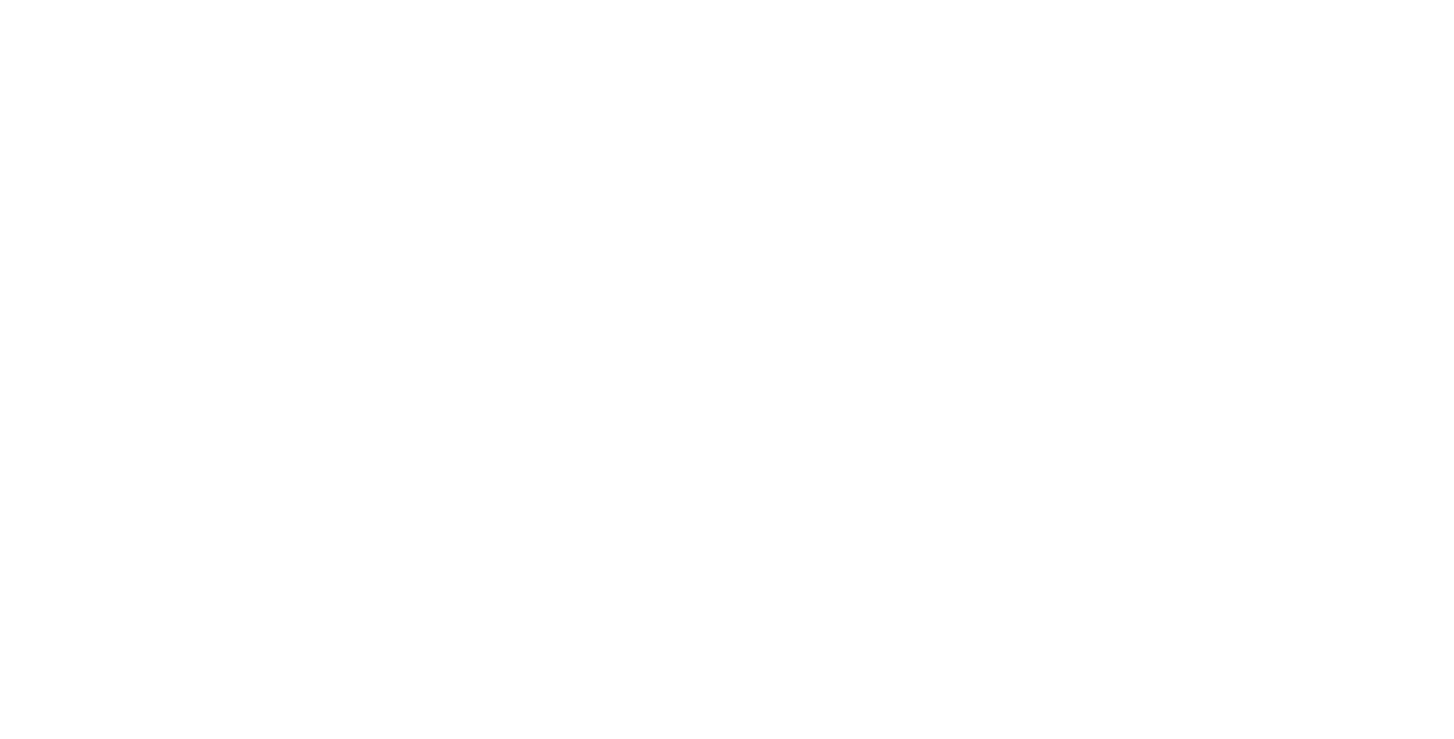 scroll, scrollTop: 0, scrollLeft: 0, axis: both 